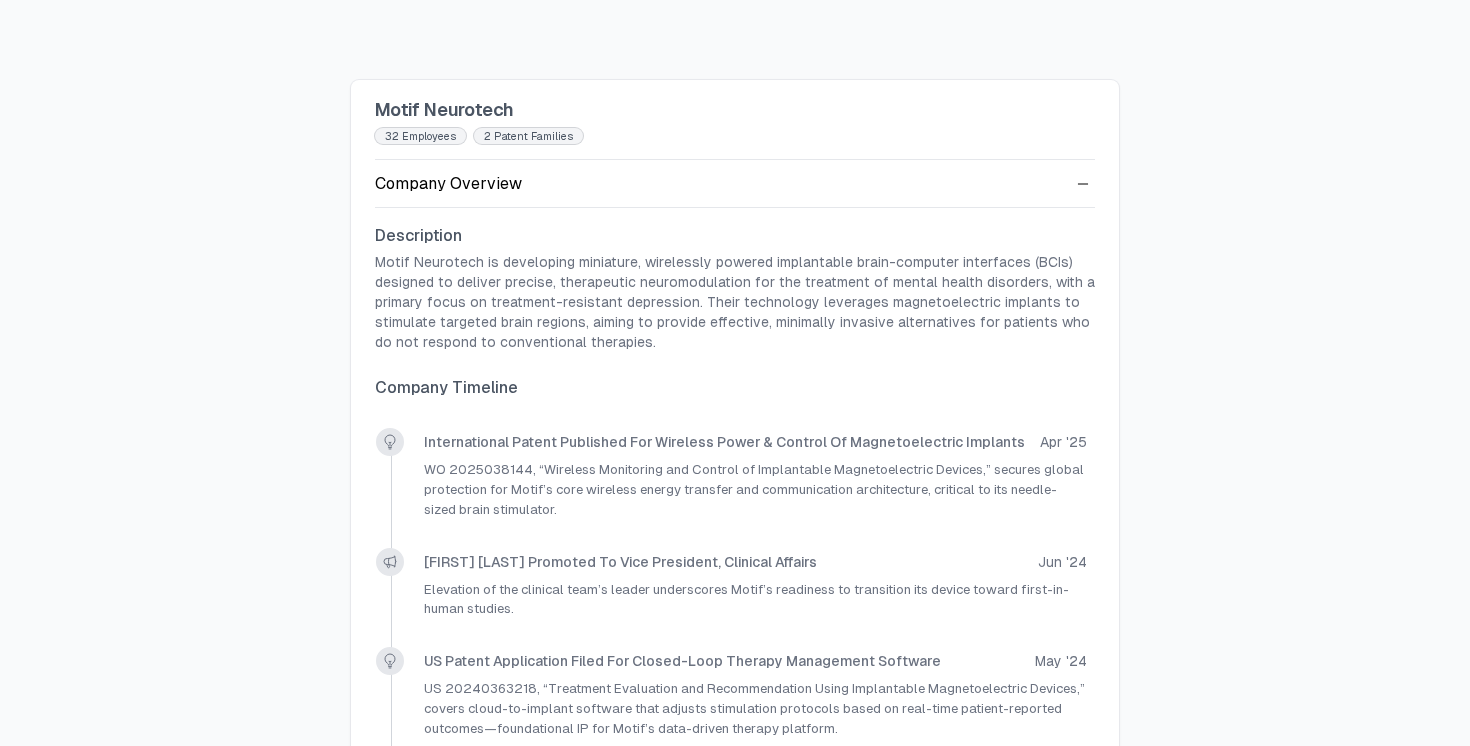 scroll, scrollTop: 0, scrollLeft: 0, axis: both 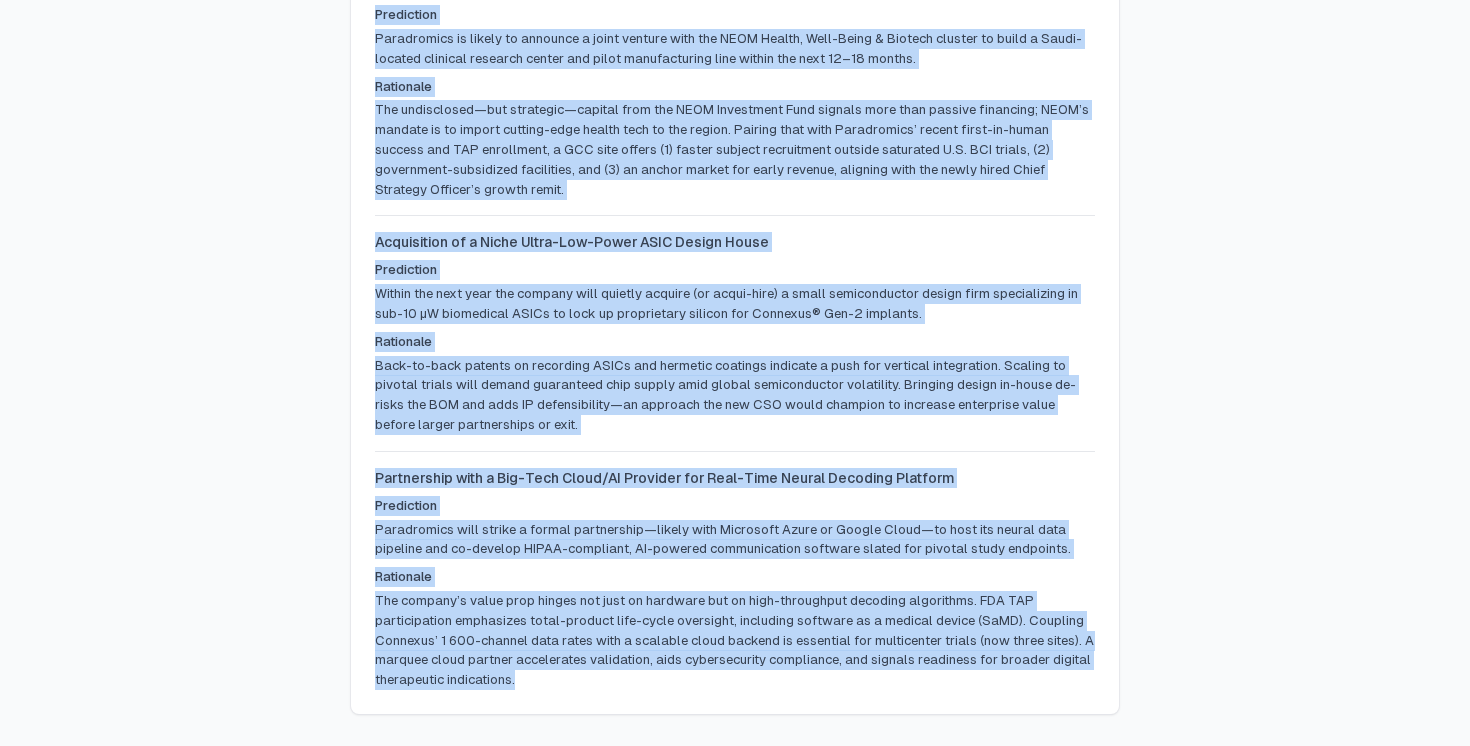 click on "Paradromics will strike a formal partnership—likely with Microsoft Azure or Google Cloud—to host its neural data pipeline and co-develop HIPAA-compliant, AI-powered communication software slated for pivotal study endpoints." at bounding box center (735, 540) 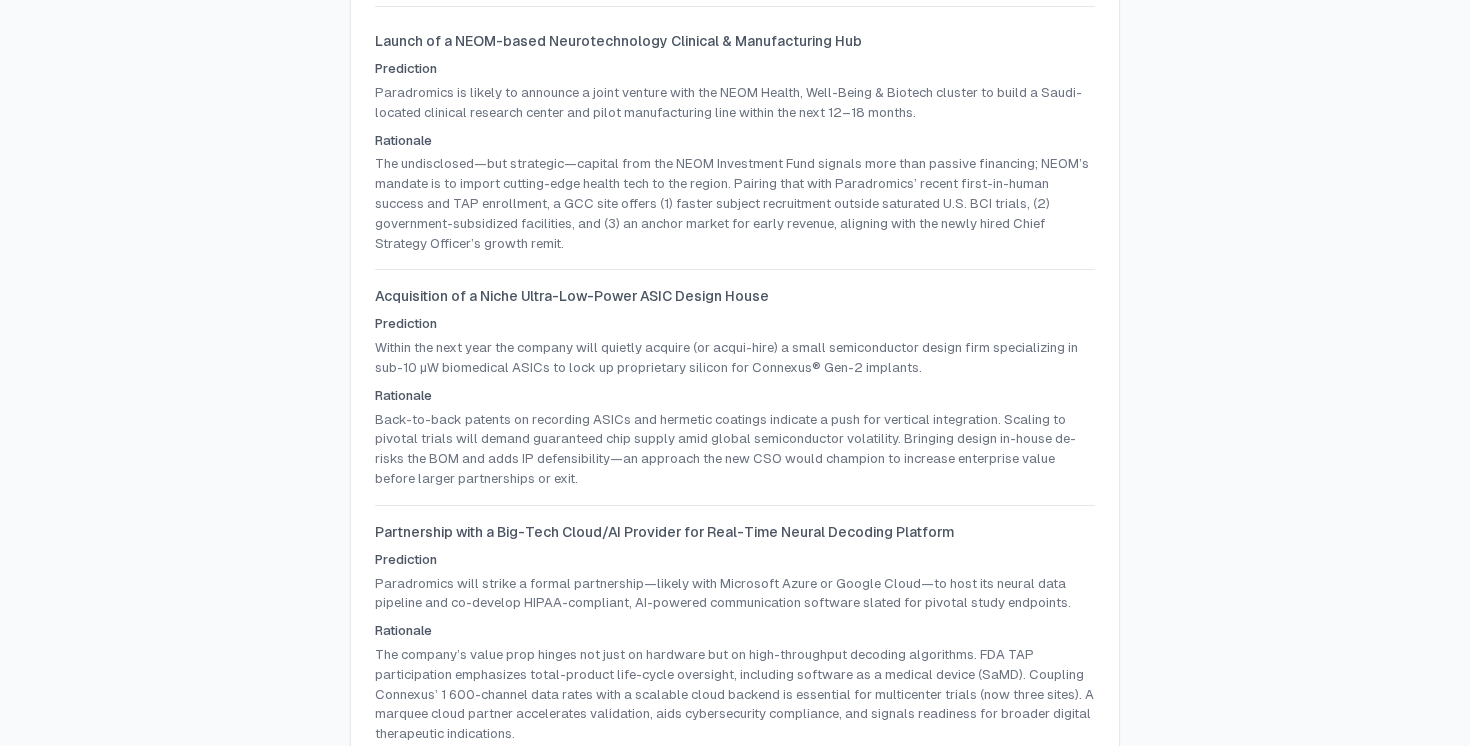 scroll, scrollTop: 929, scrollLeft: 0, axis: vertical 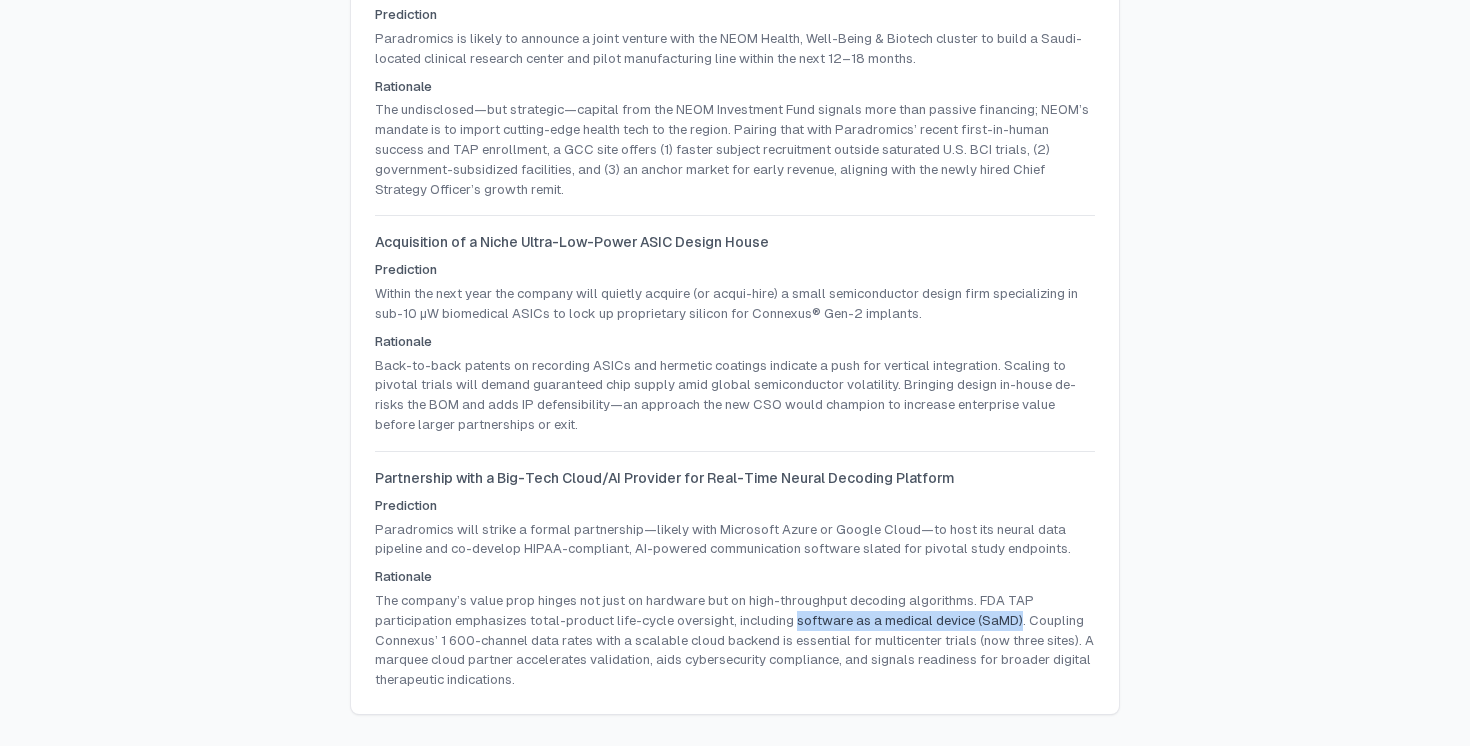 drag, startPoint x: 1018, startPoint y: 619, endPoint x: 795, endPoint y: 625, distance: 223.0807 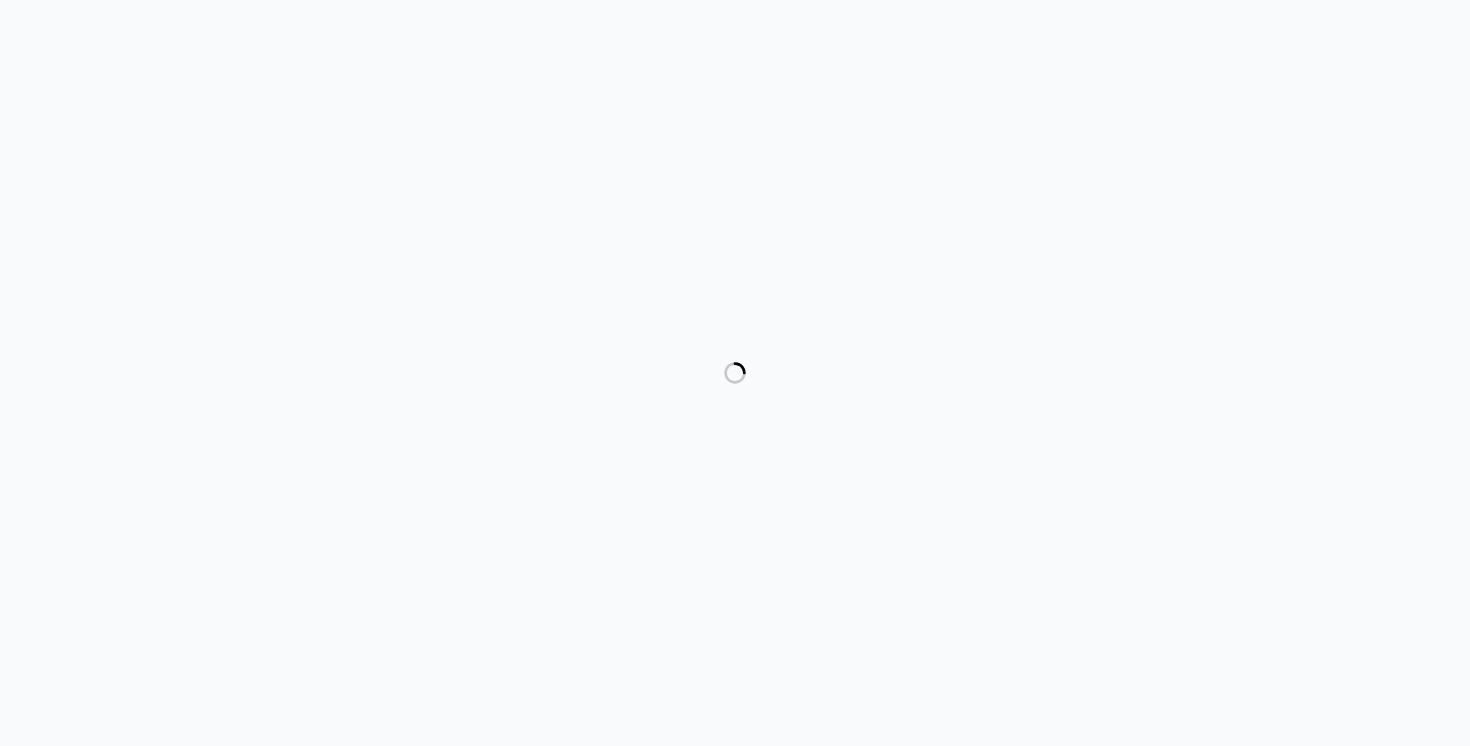 scroll, scrollTop: 0, scrollLeft: 0, axis: both 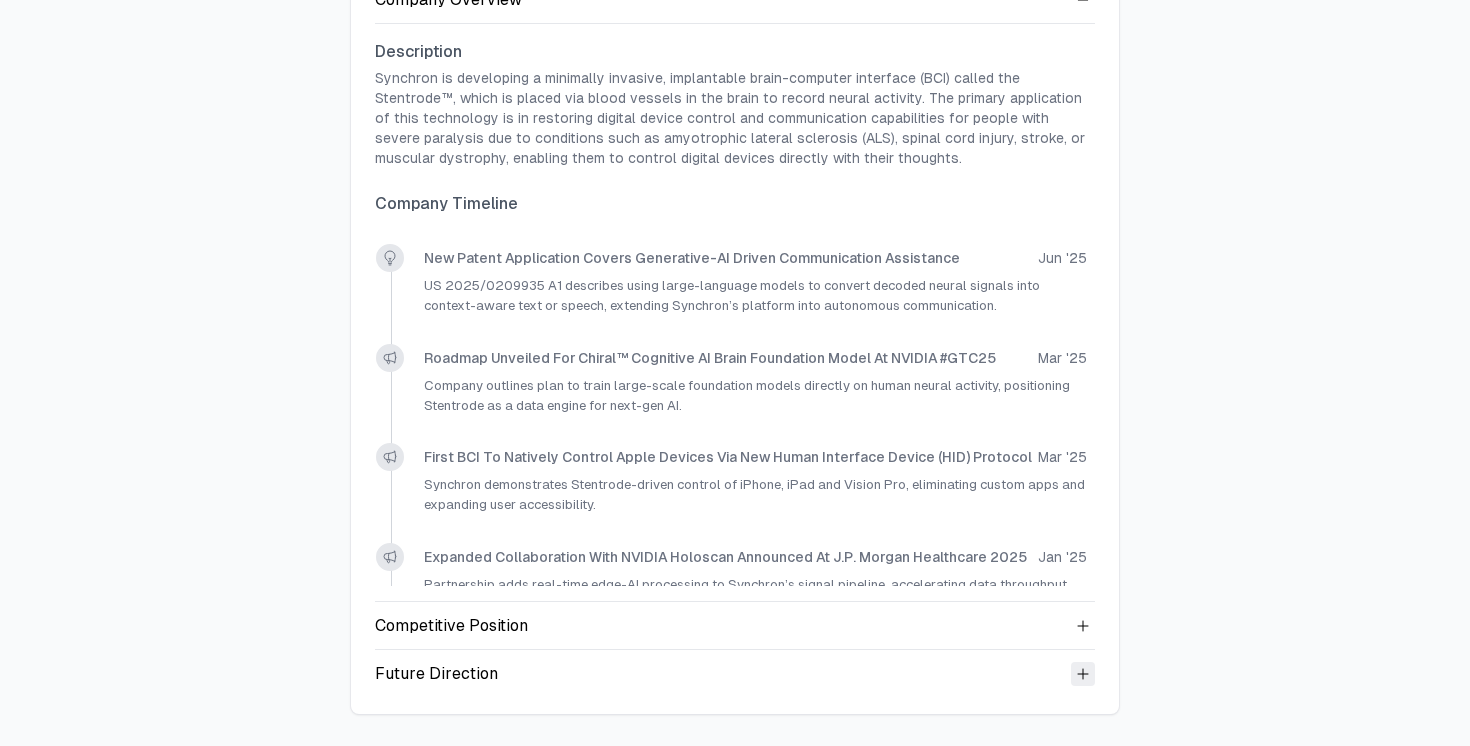 click 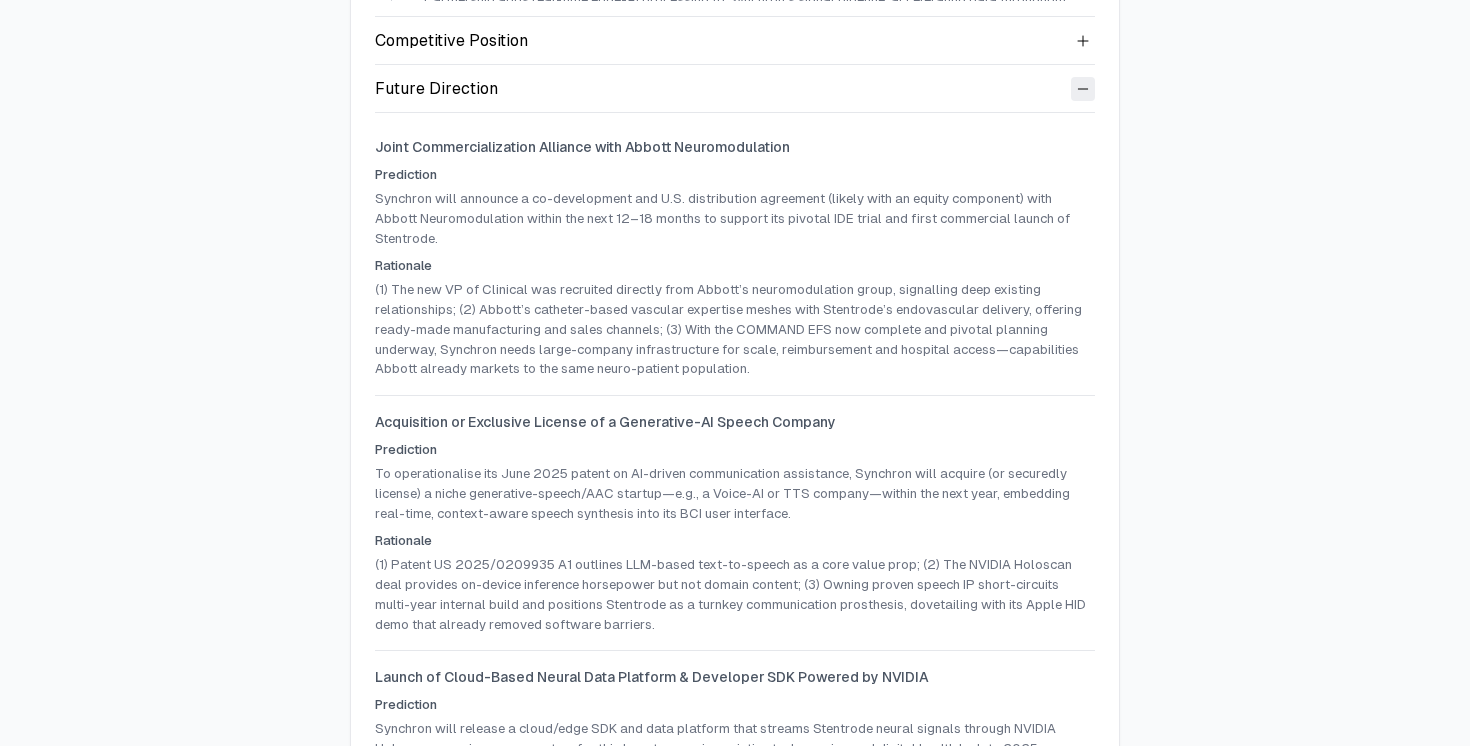 scroll, scrollTop: 949, scrollLeft: 0, axis: vertical 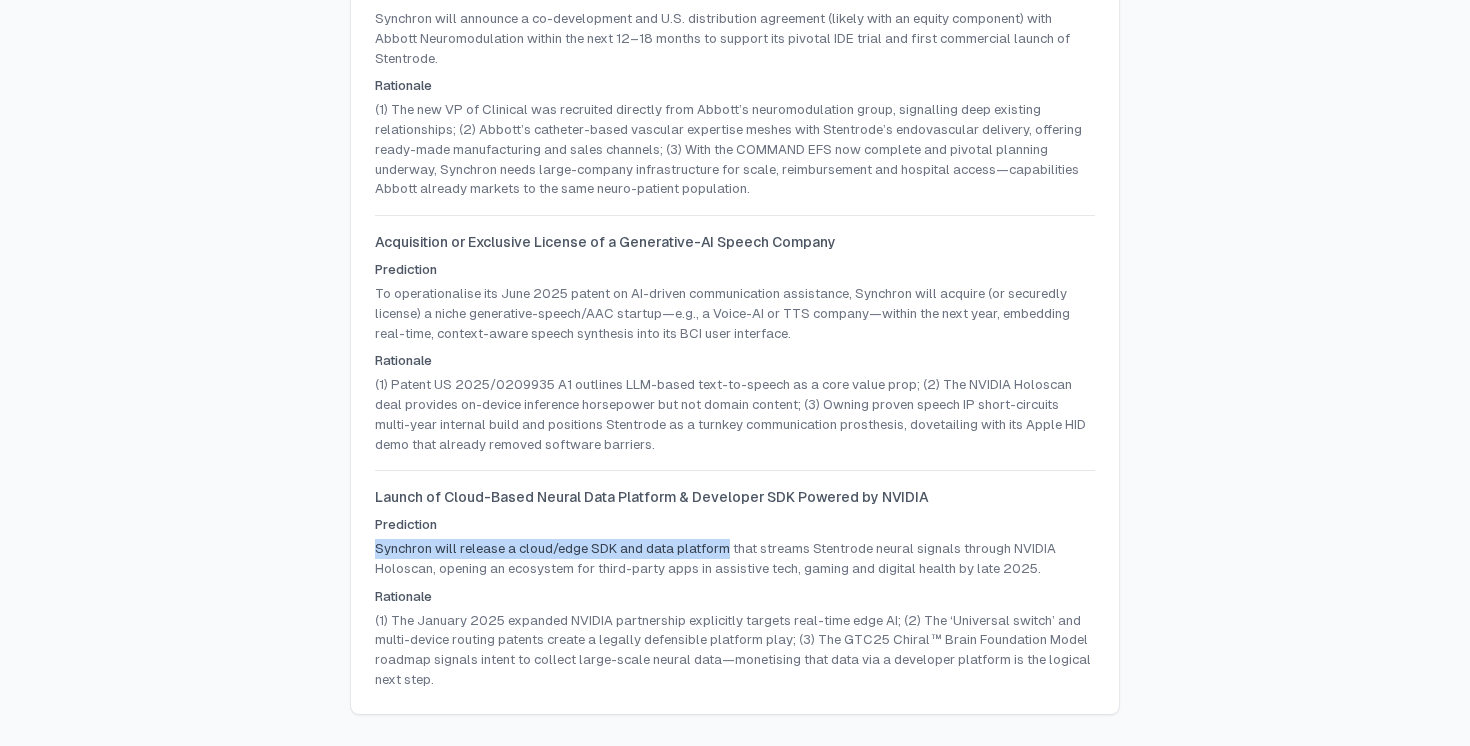 drag, startPoint x: 373, startPoint y: 549, endPoint x: 729, endPoint y: 553, distance: 356.02246 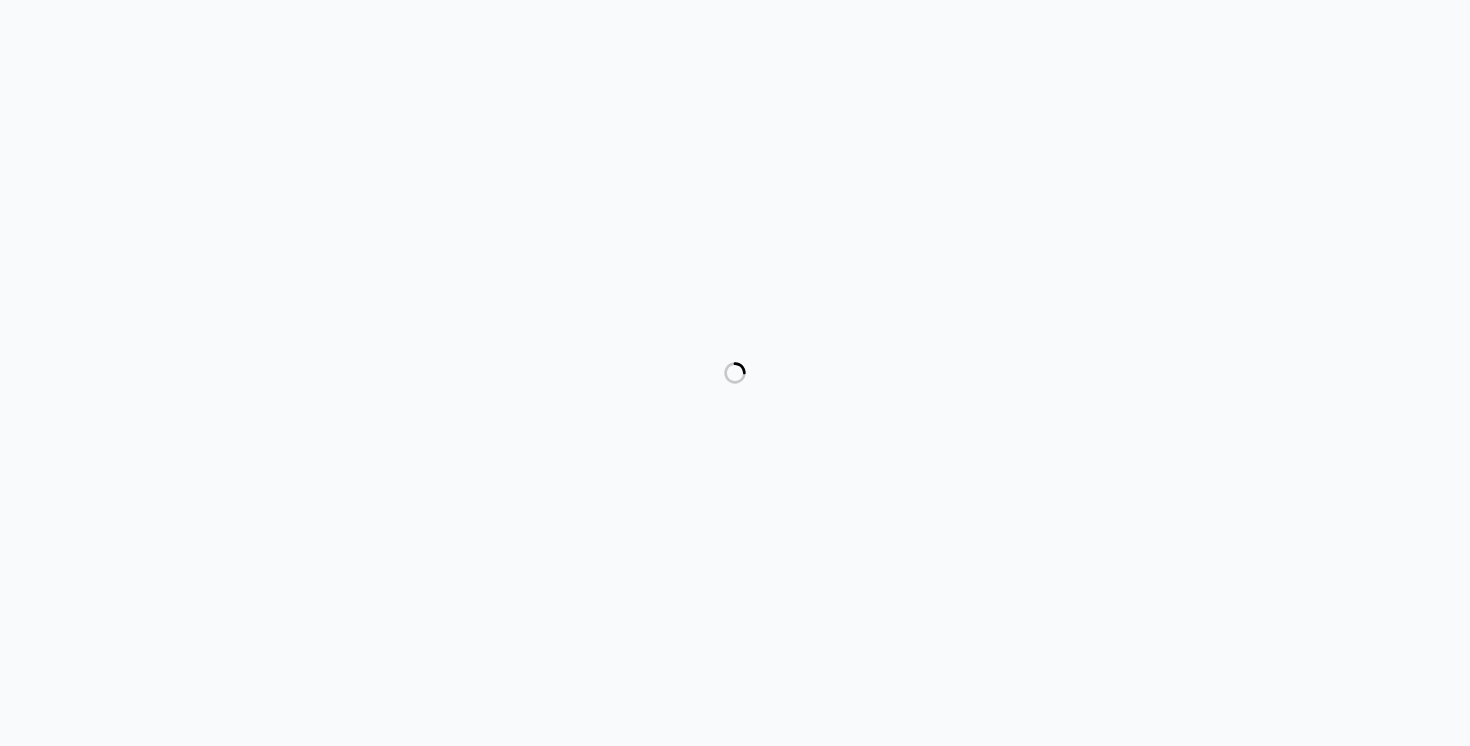 scroll, scrollTop: 0, scrollLeft: 0, axis: both 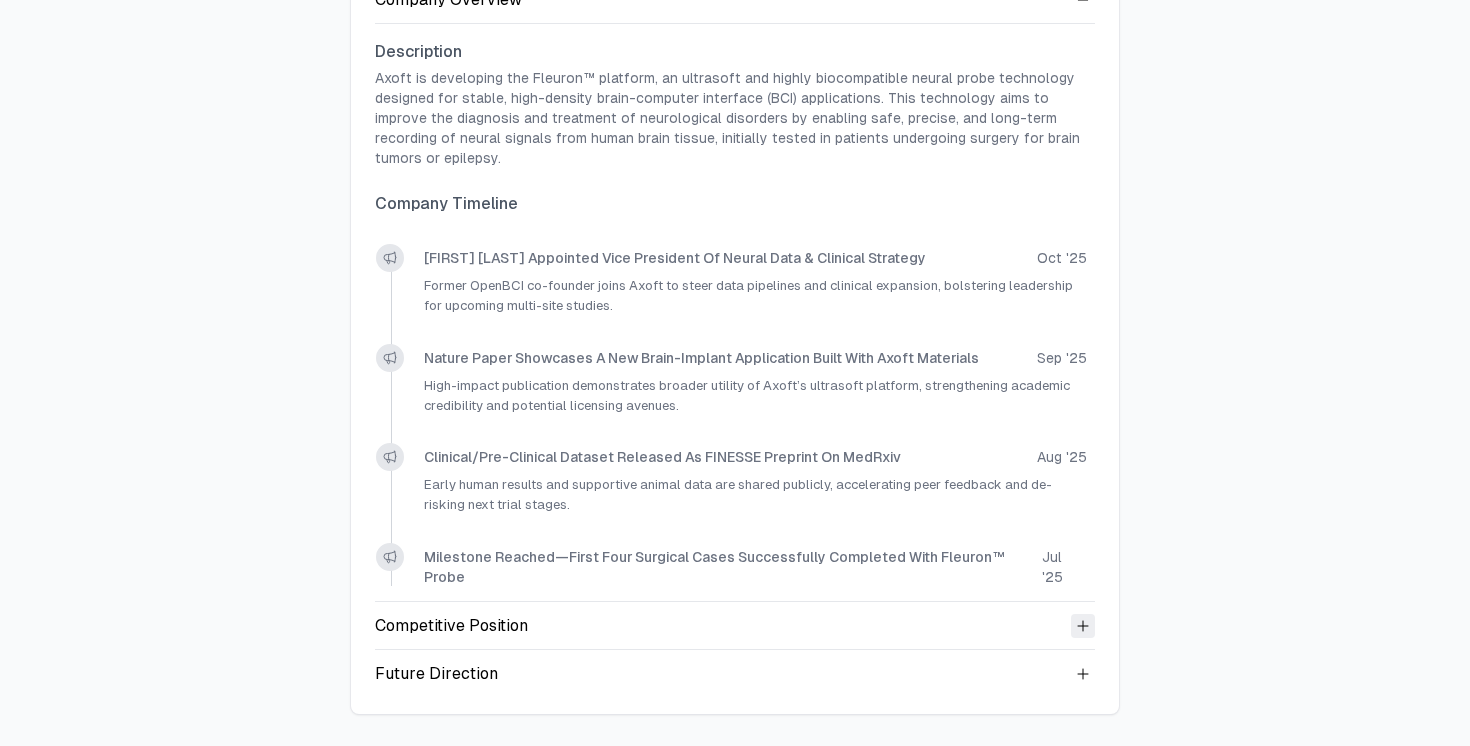 click 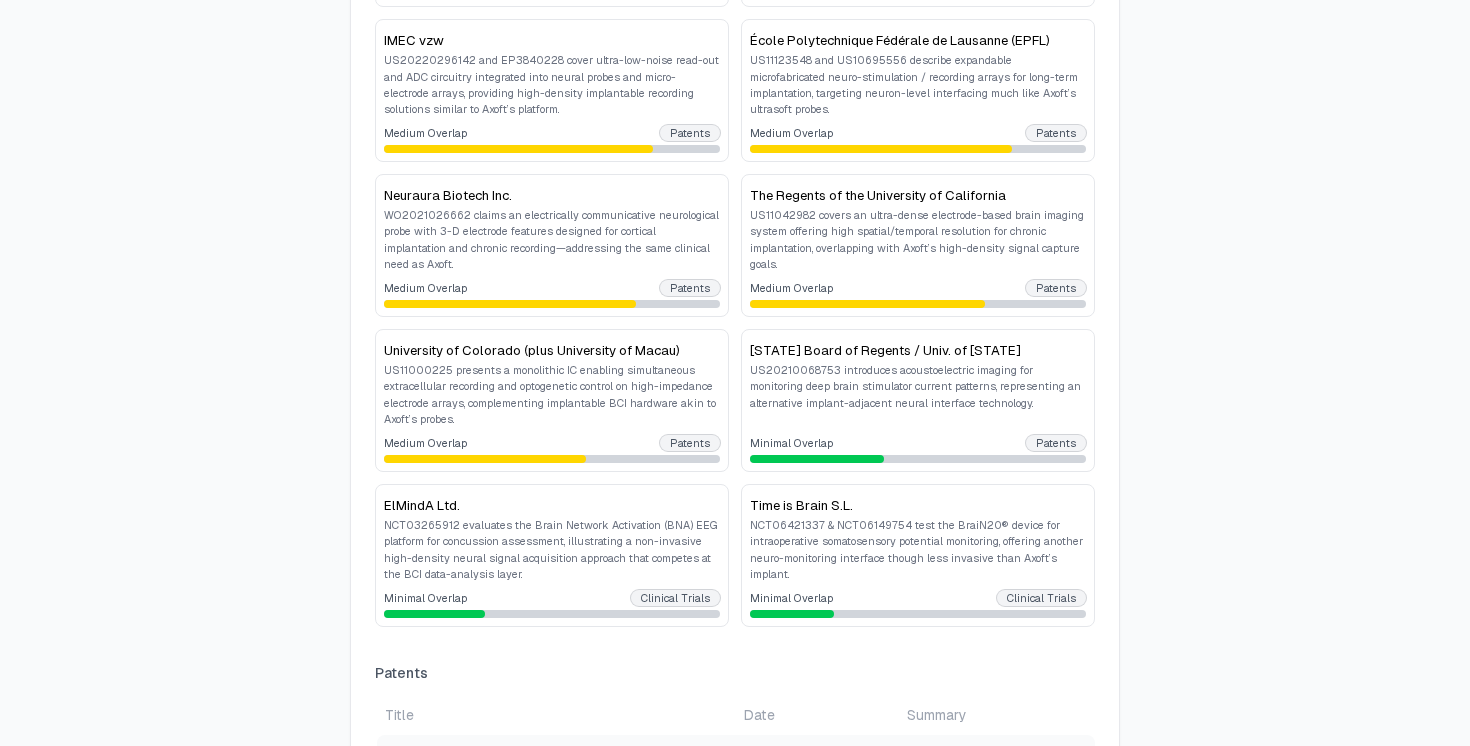 scroll, scrollTop: 1563, scrollLeft: 0, axis: vertical 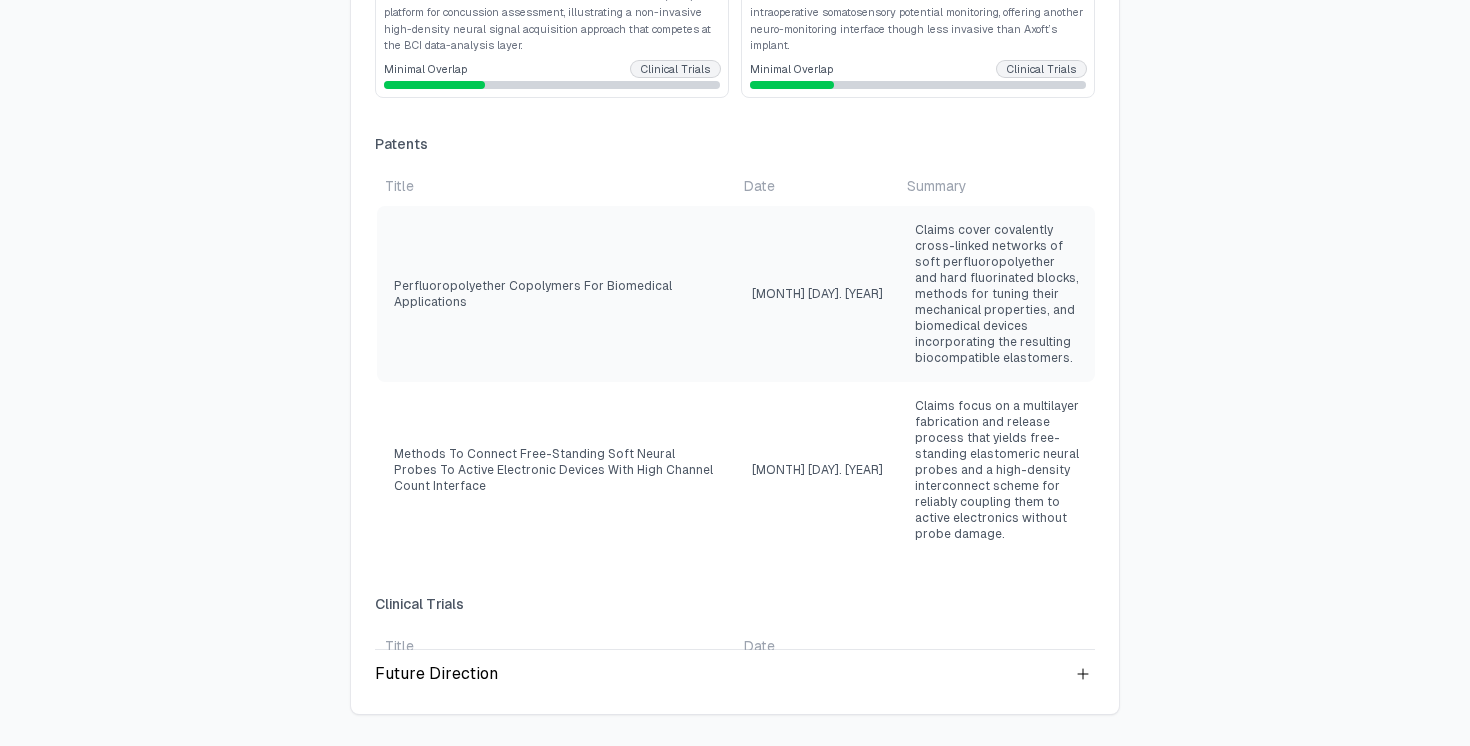 click on "Future Direction" at bounding box center (735, 674) 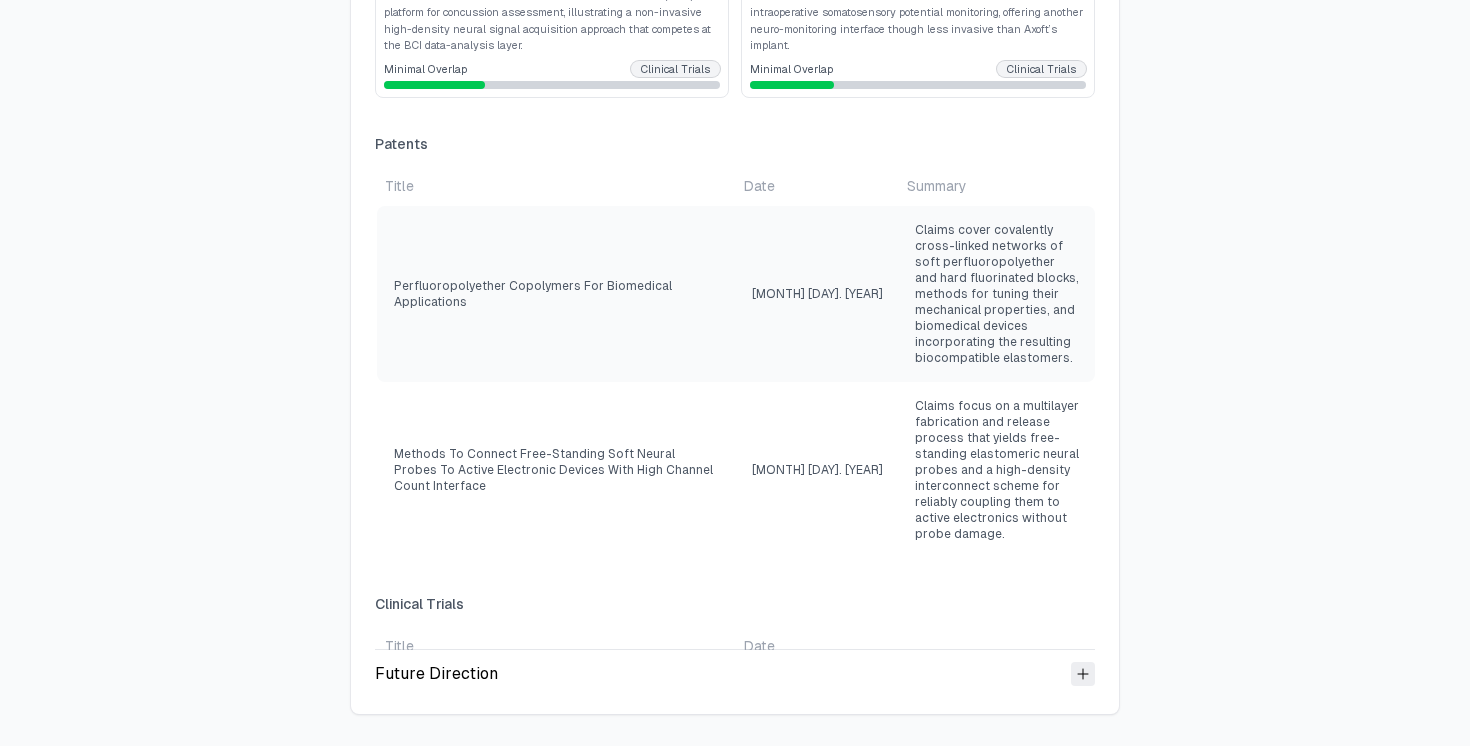 click 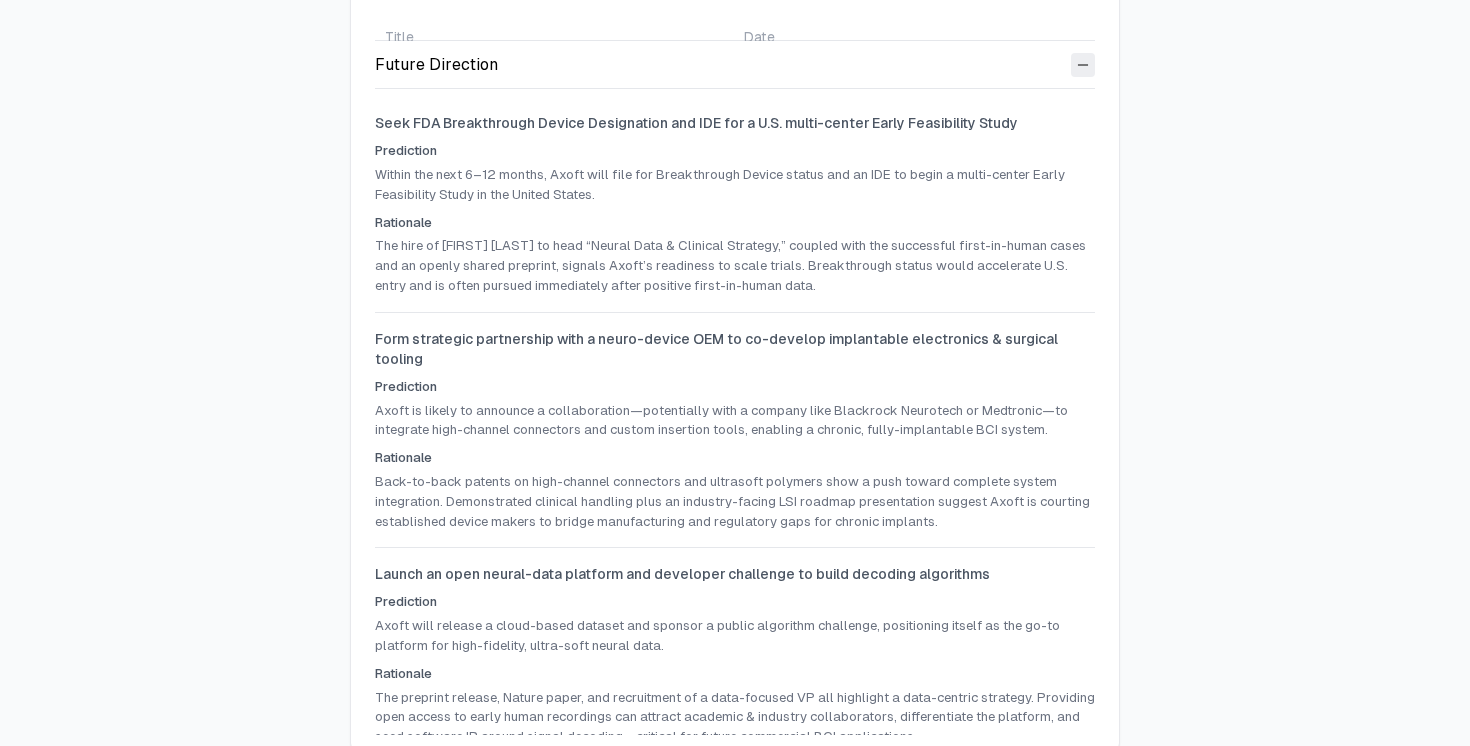 scroll, scrollTop: 2209, scrollLeft: 0, axis: vertical 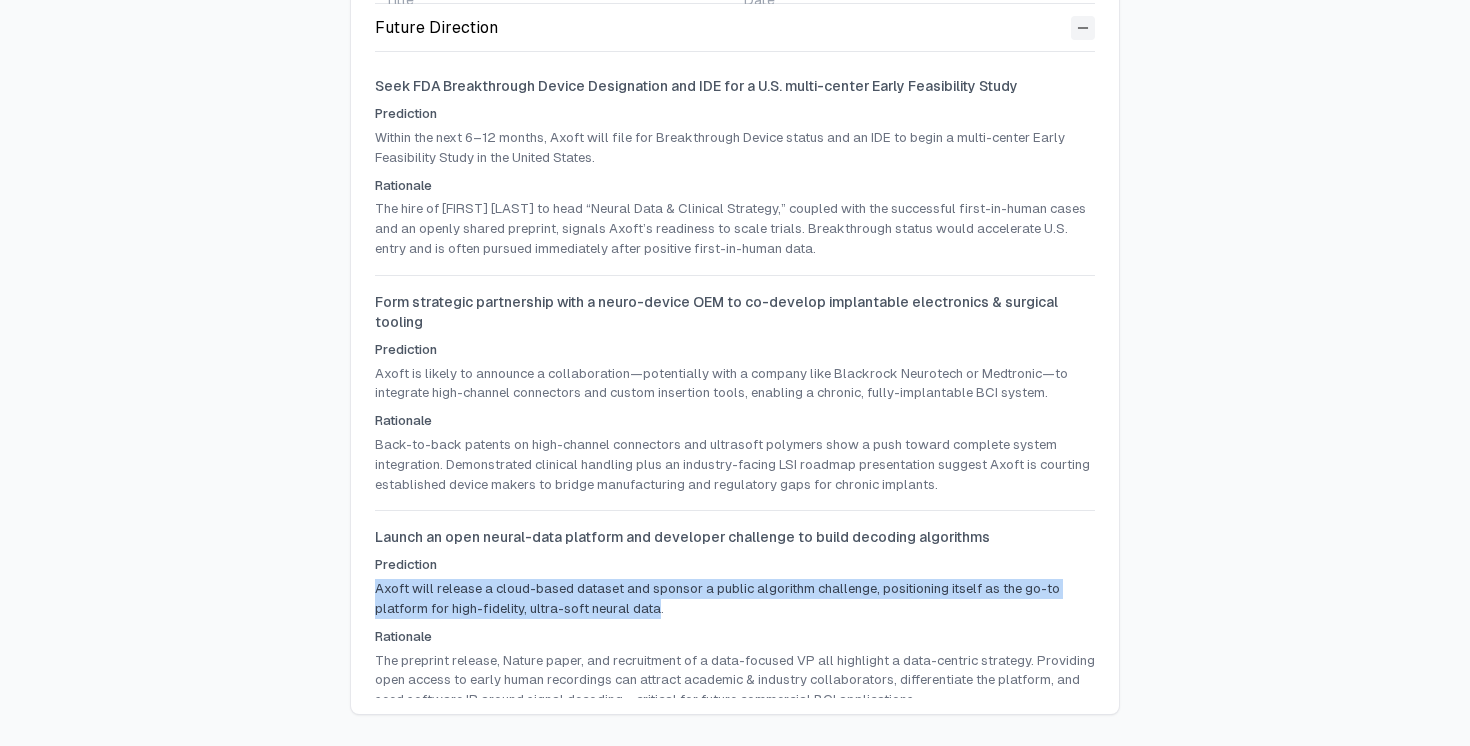 drag, startPoint x: 376, startPoint y: 572, endPoint x: 658, endPoint y: 582, distance: 282.17725 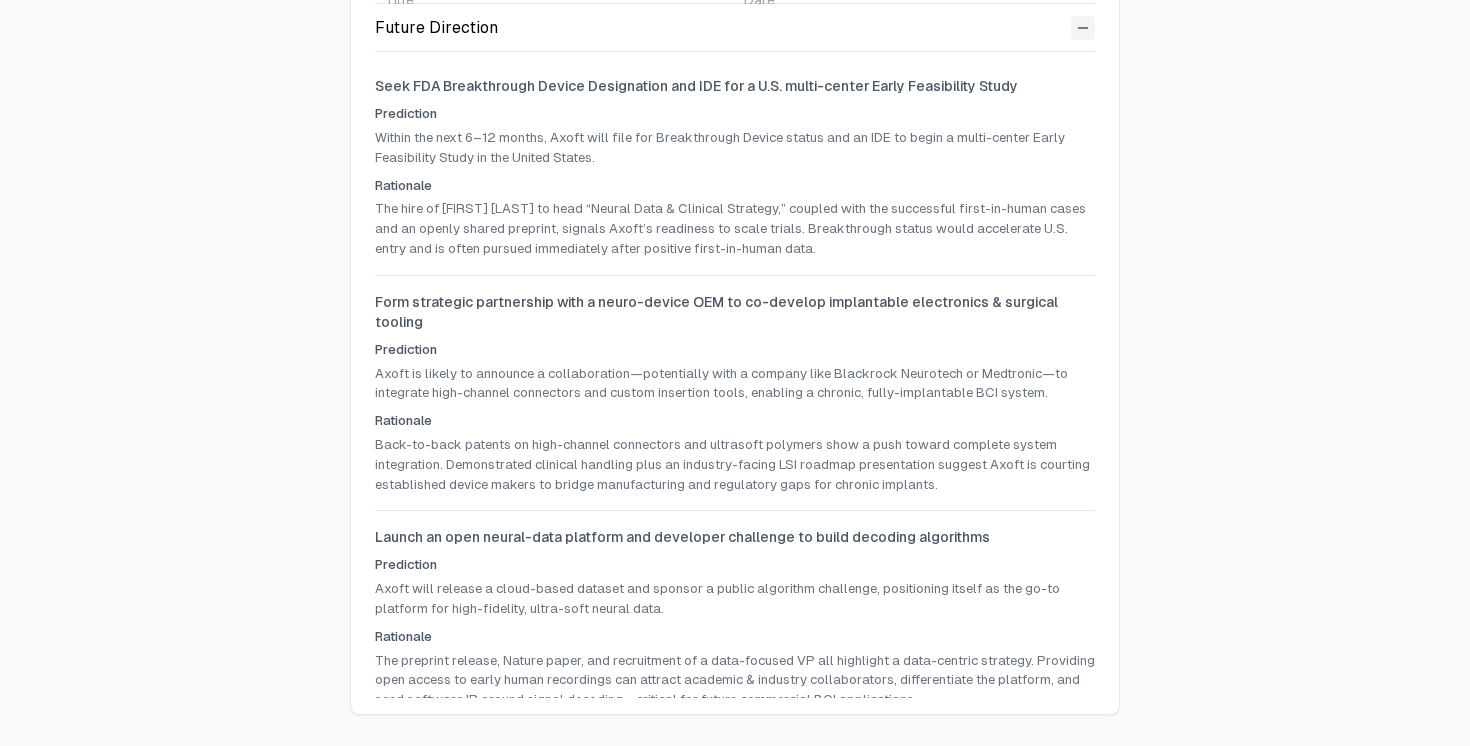 click on "Axoft will release a cloud-based dataset and sponsor a public algorithm challenge, positioning itself as the go-to platform for high-fidelity, ultra-soft neural data." at bounding box center (735, 599) 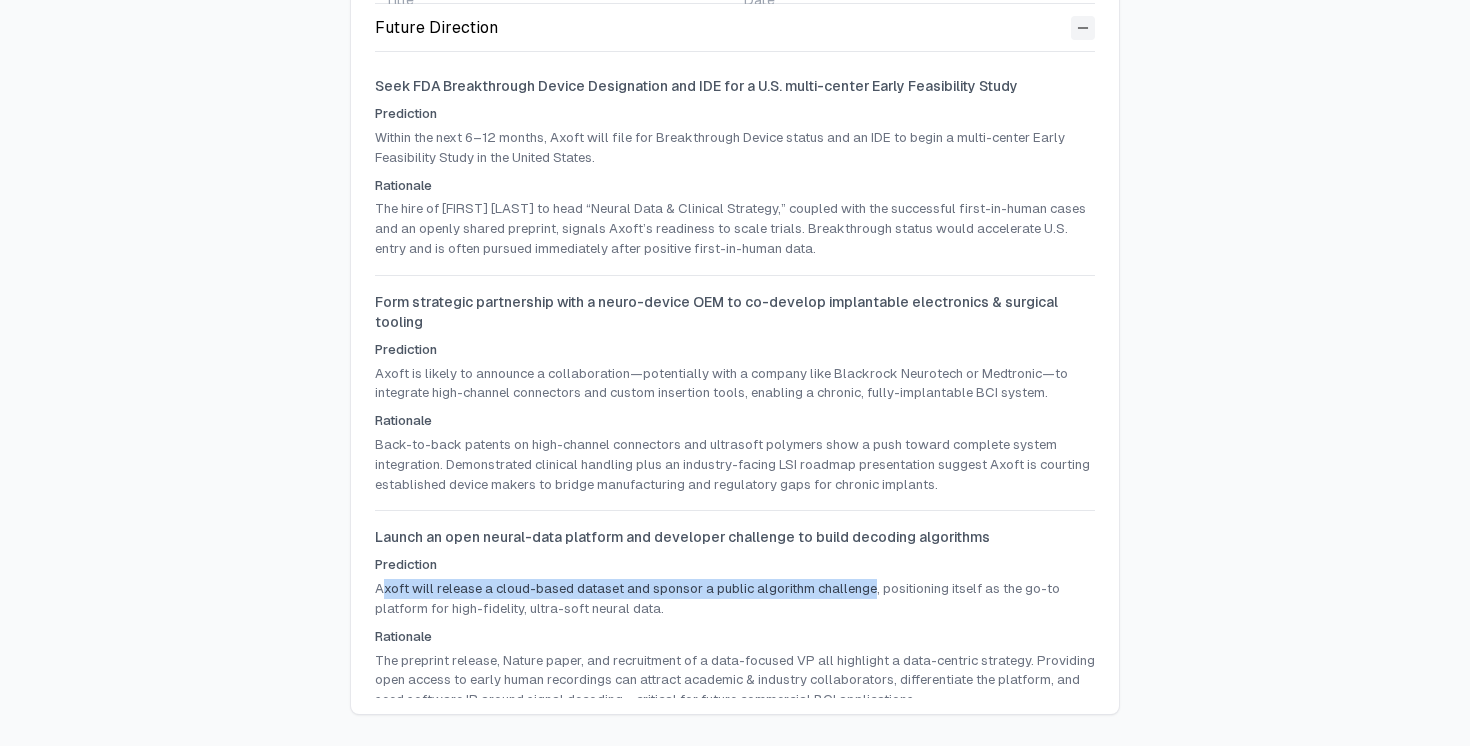 drag, startPoint x: 377, startPoint y: 567, endPoint x: 873, endPoint y: 569, distance: 496.00403 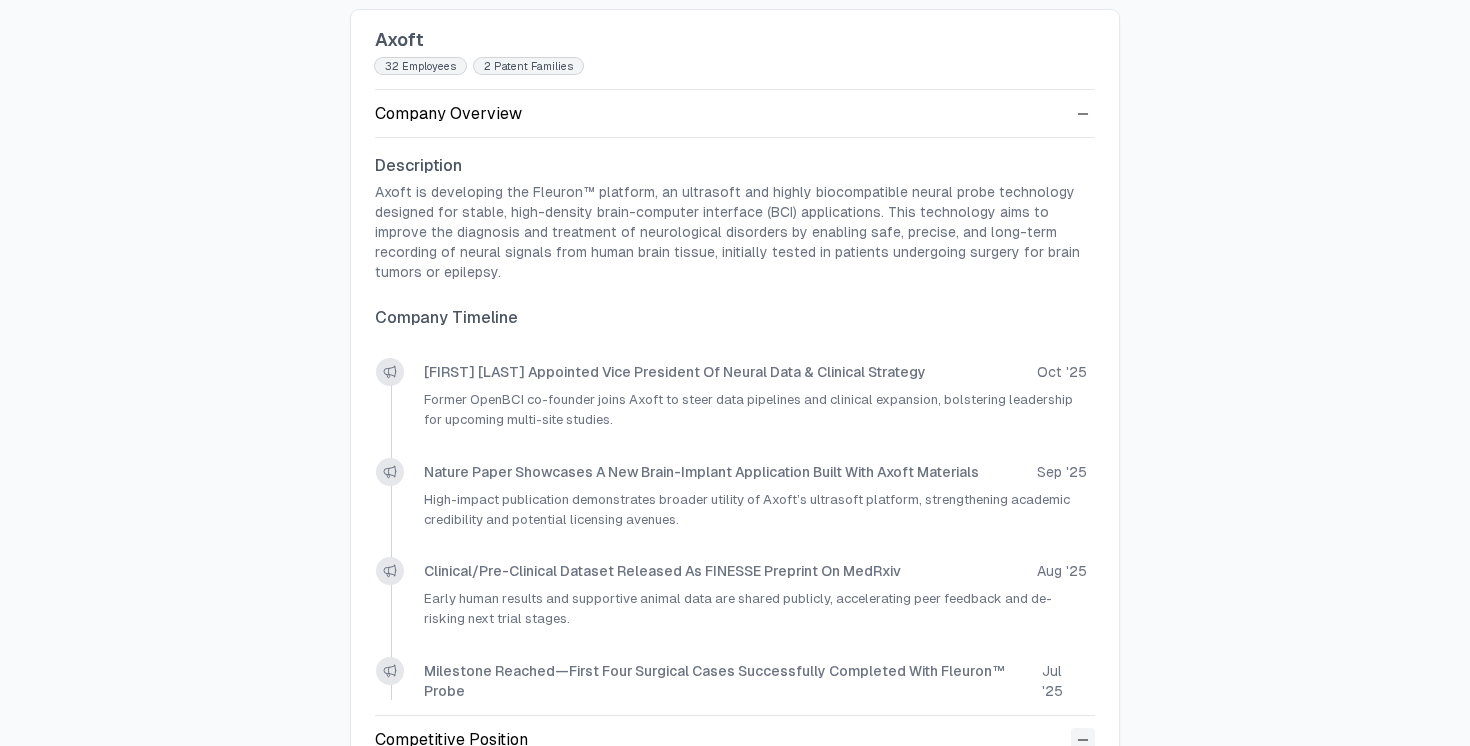 scroll, scrollTop: 0, scrollLeft: 0, axis: both 